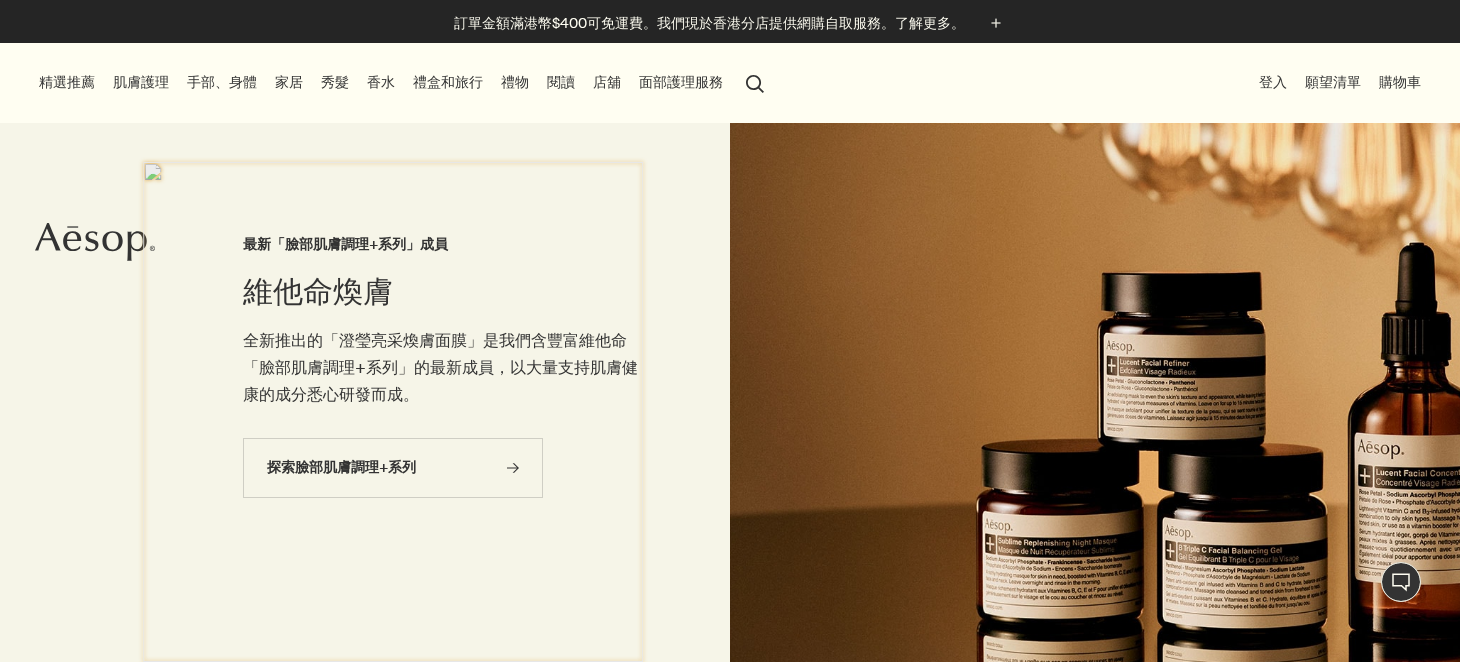 scroll, scrollTop: 0, scrollLeft: 0, axis: both 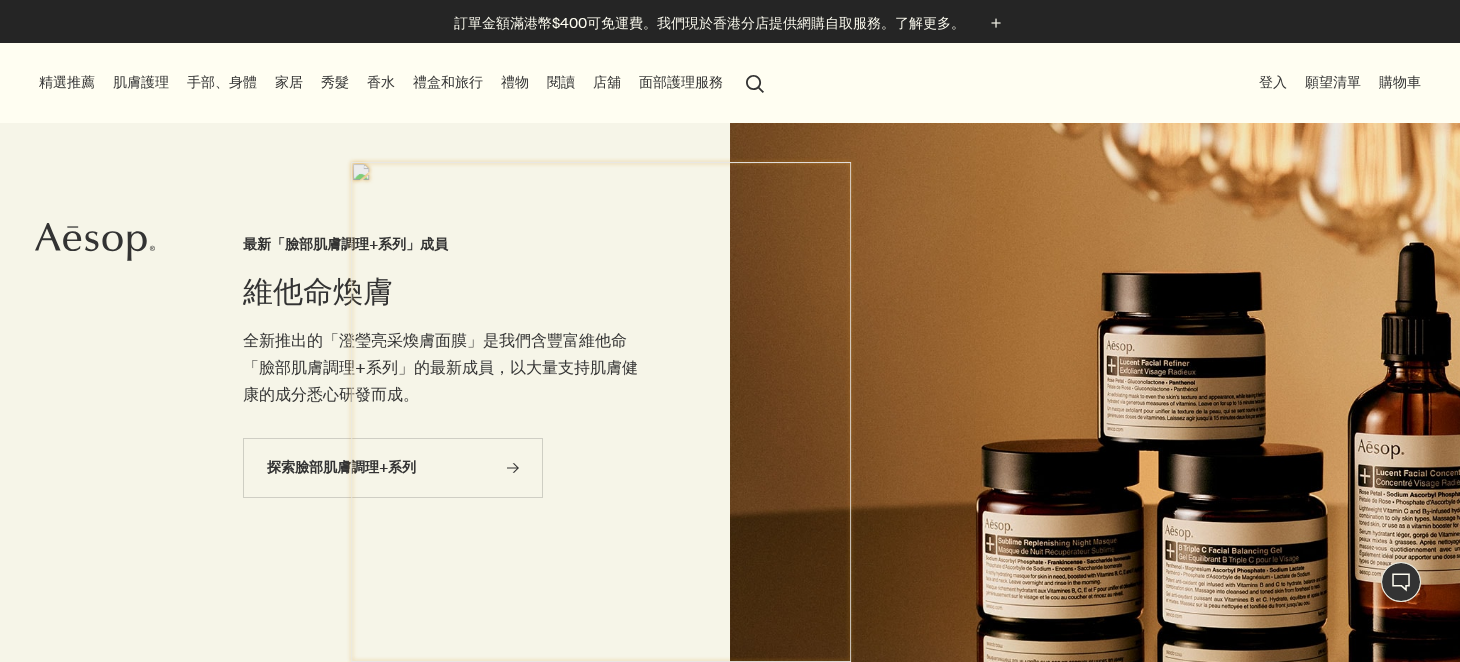 click on "Aesop" at bounding box center [95, 242] 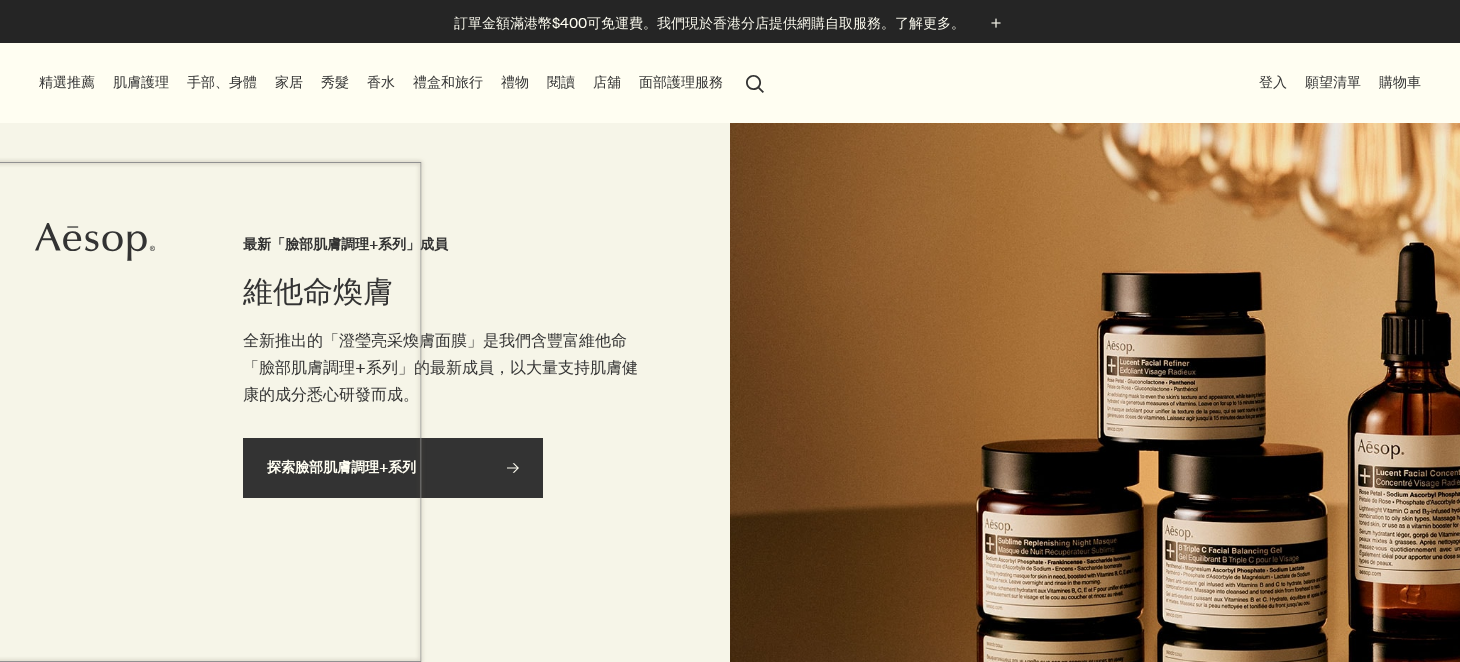 scroll, scrollTop: 0, scrollLeft: 0, axis: both 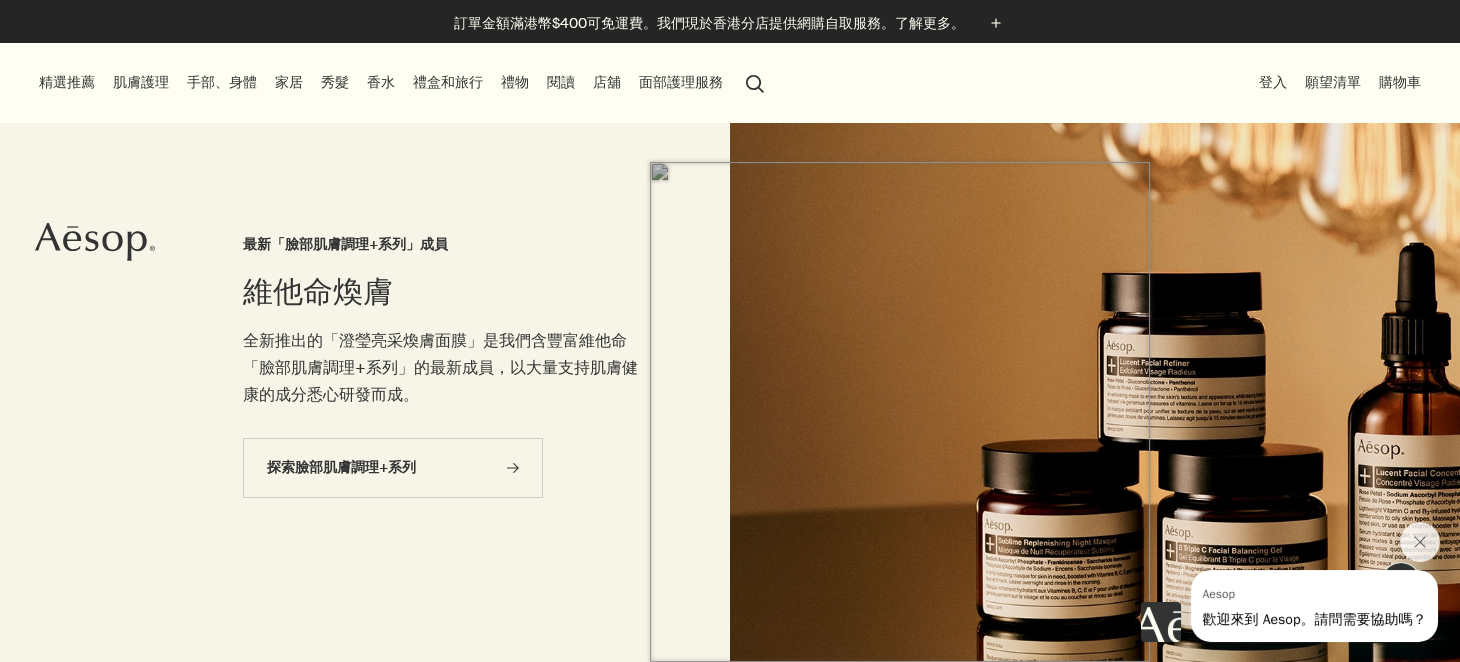 click on "手部、身體" at bounding box center [222, 82] 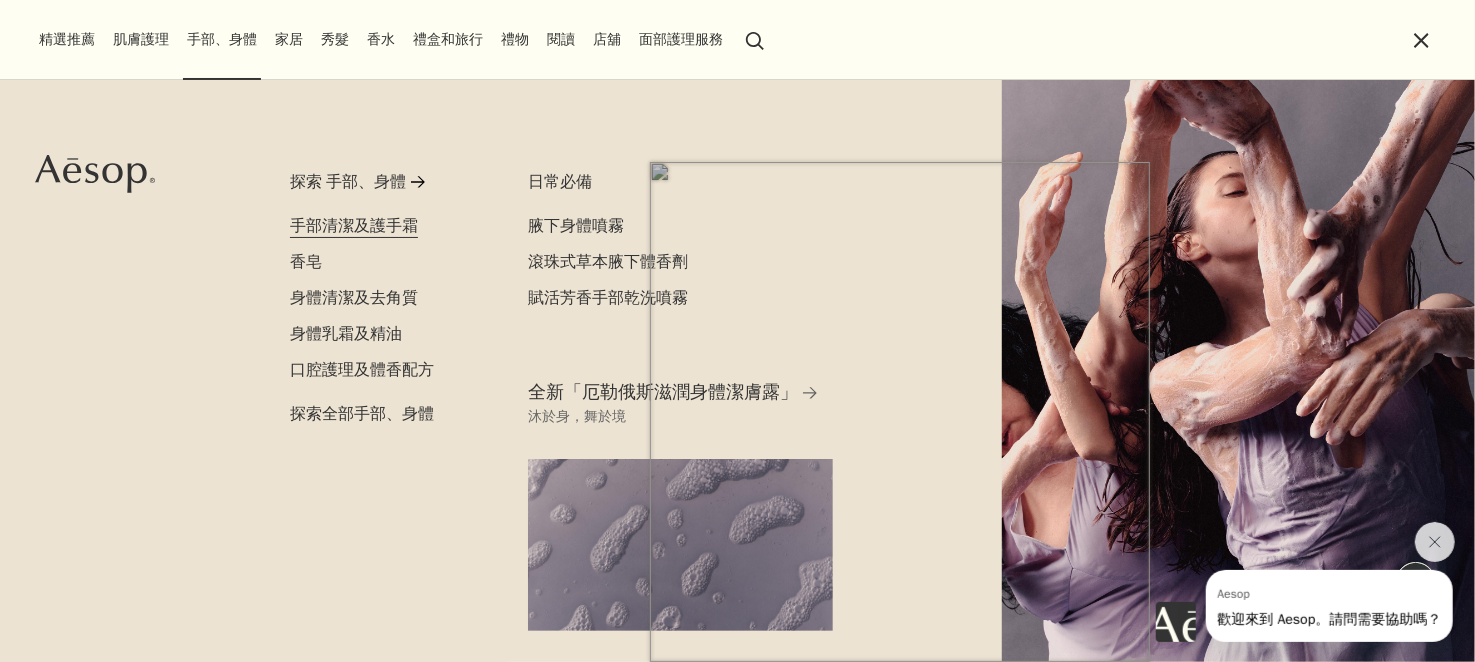 click on "手部清潔及護手霜" at bounding box center (354, 225) 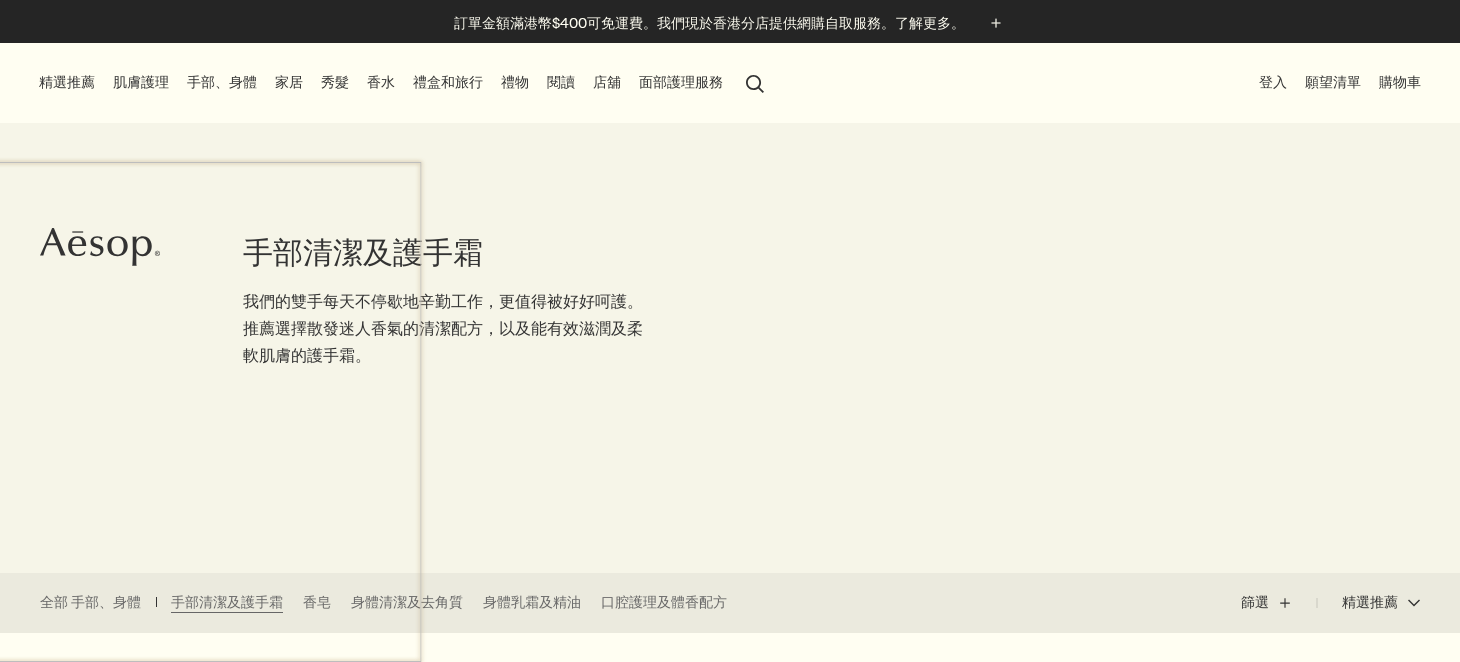 scroll, scrollTop: 0, scrollLeft: 0, axis: both 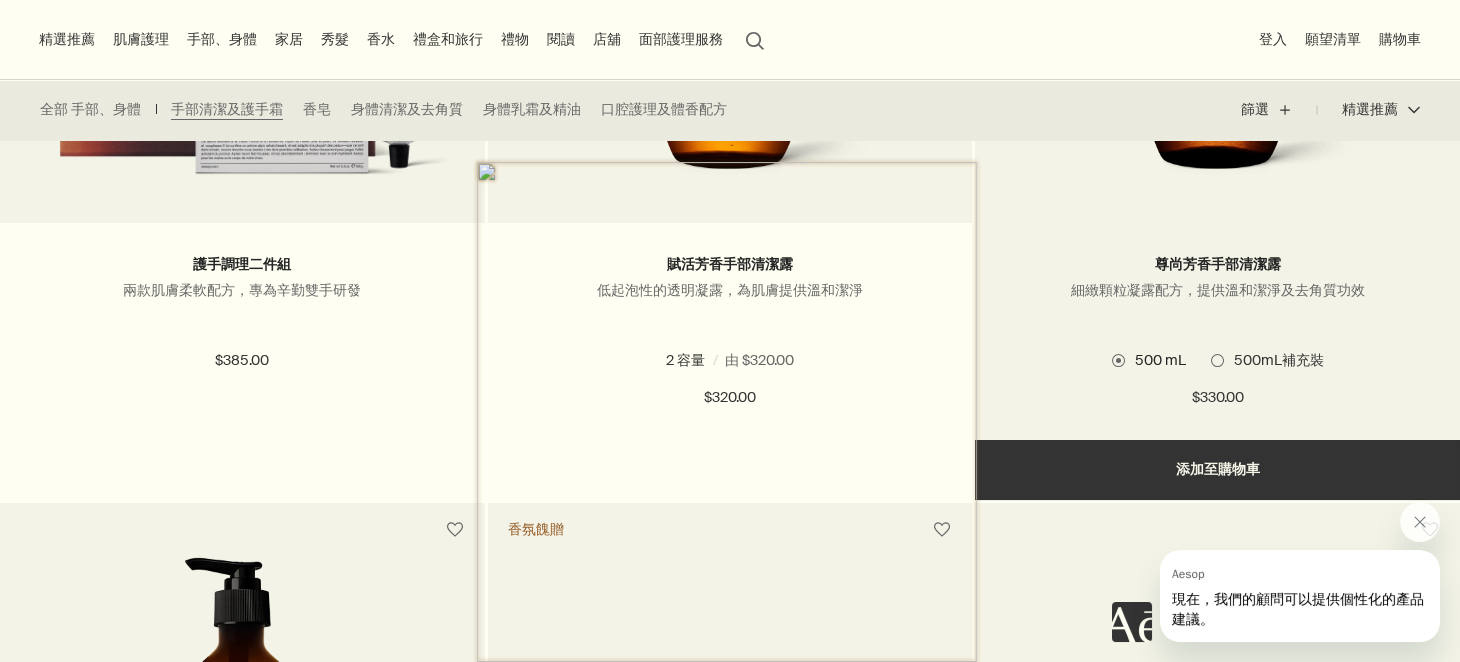 click at bounding box center [1217, 8] 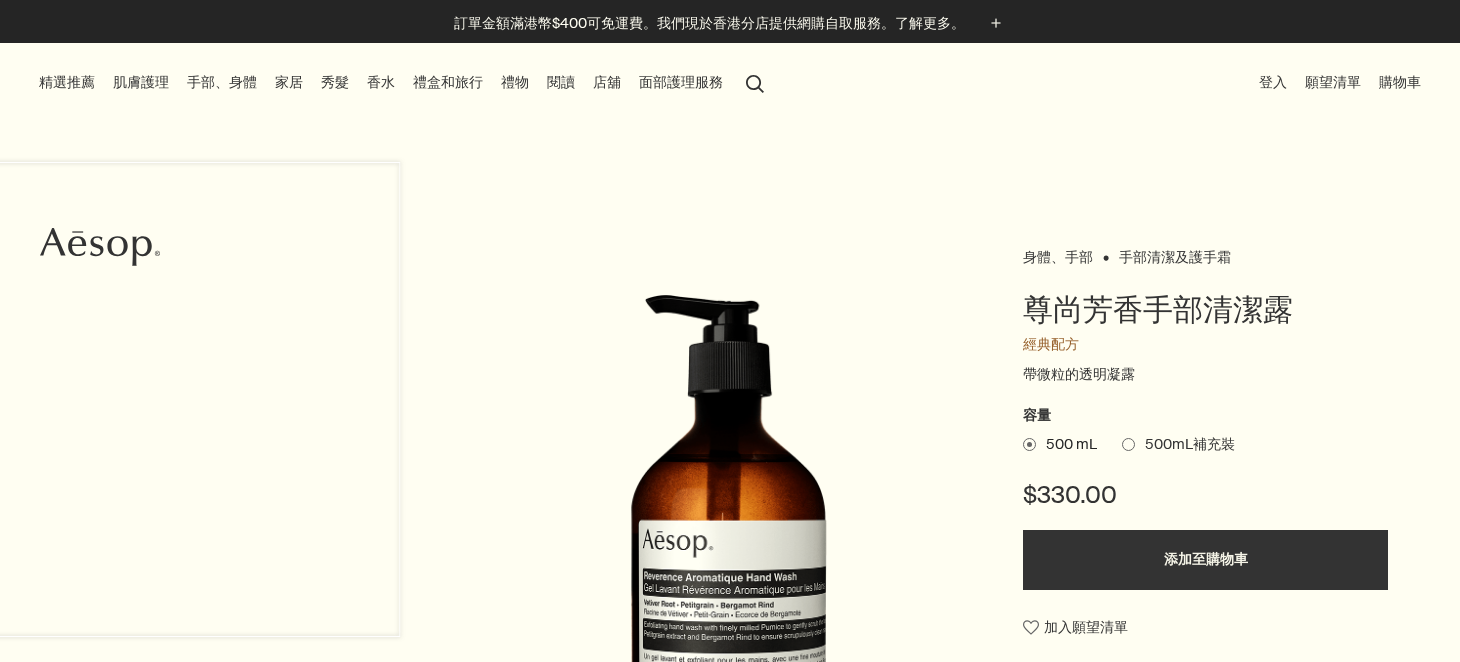 scroll, scrollTop: 0, scrollLeft: 0, axis: both 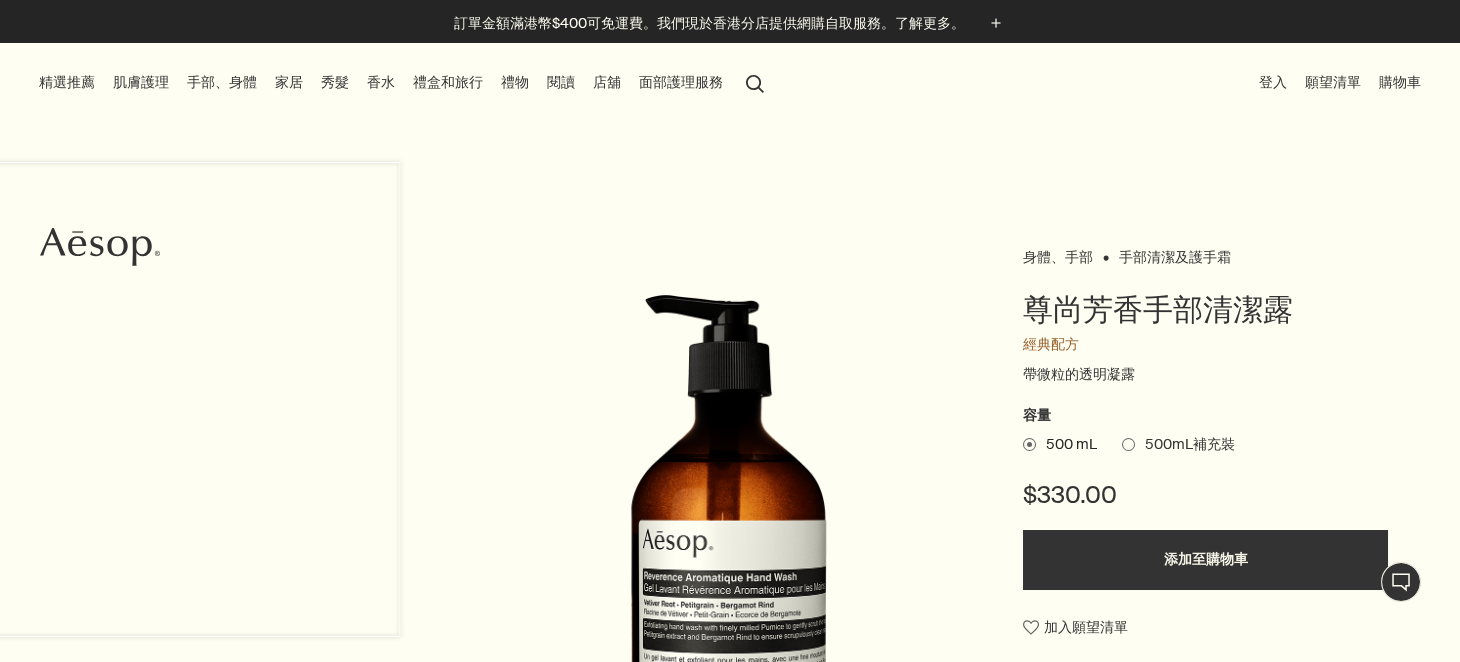 click on "500mL補充裝" at bounding box center [1185, 445] 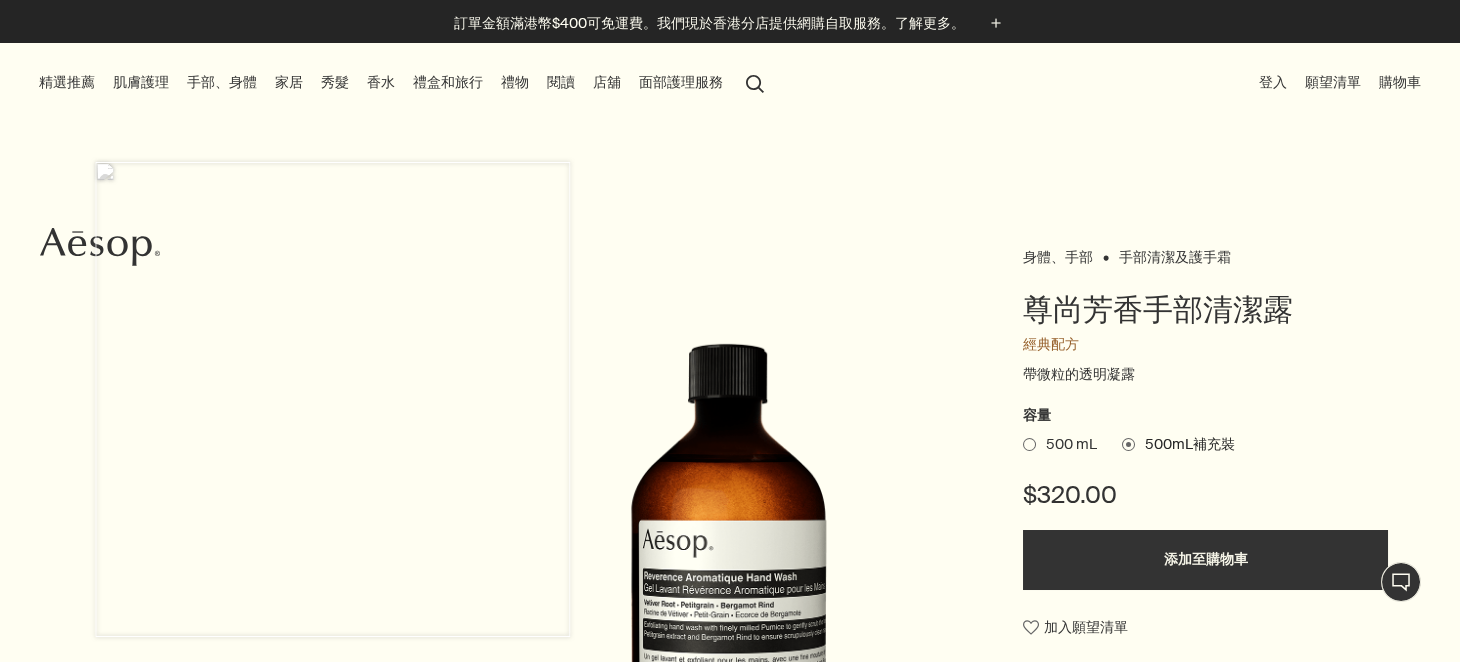 click on "500 mL" at bounding box center [1066, 445] 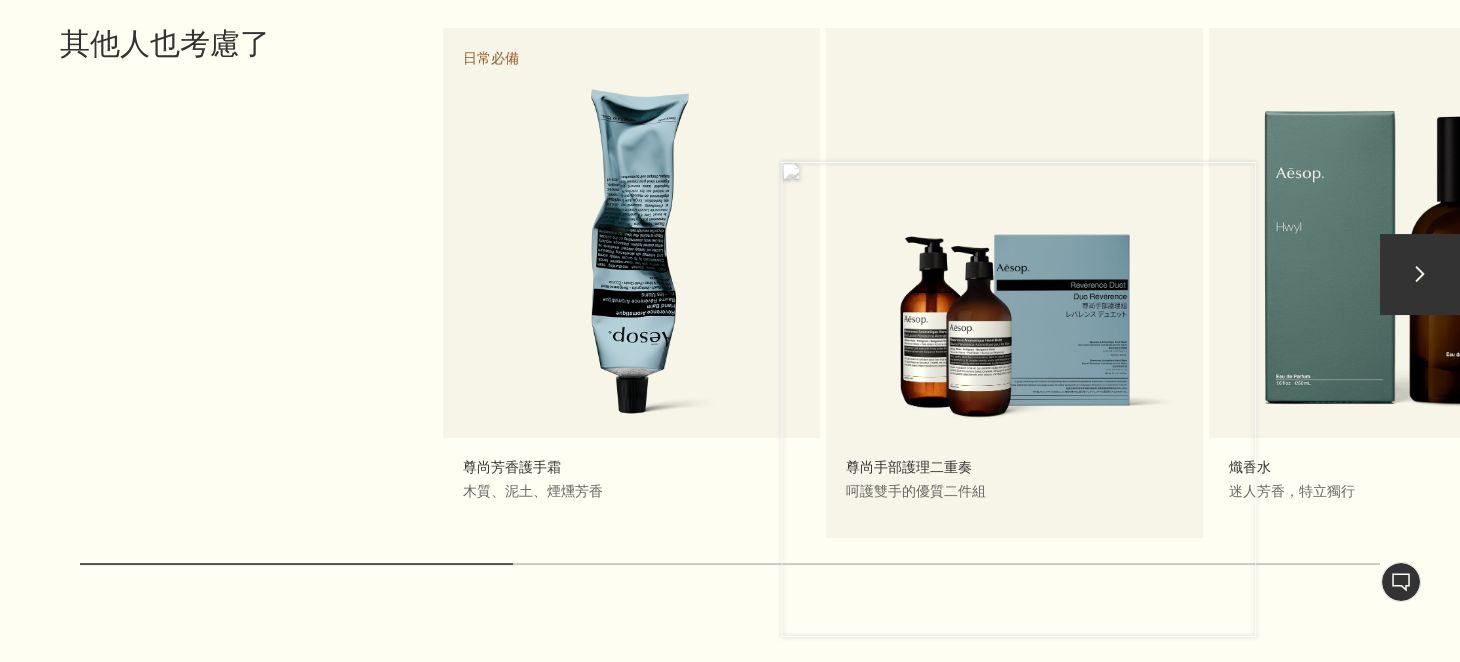 scroll, scrollTop: 2700, scrollLeft: 0, axis: vertical 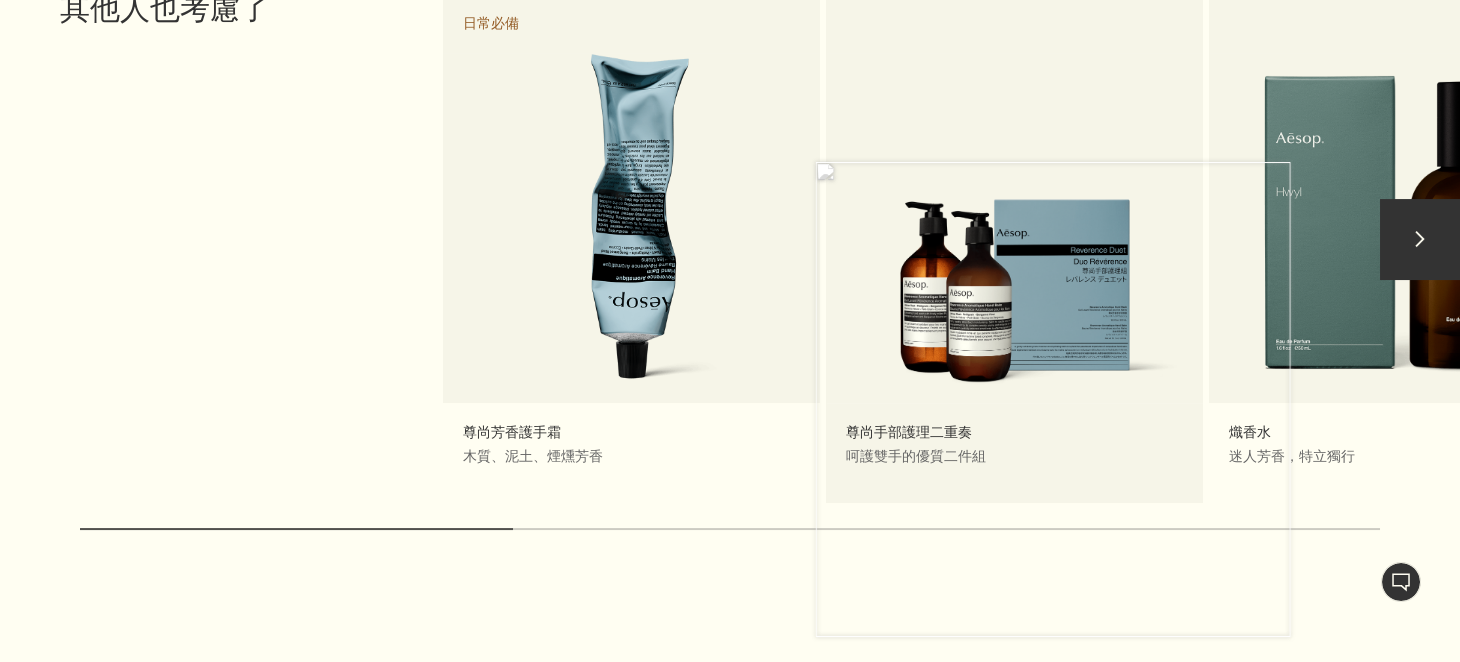 click on "尊尚手部護理二重奏 呵護雙手的優質二件組" at bounding box center [1014, 248] 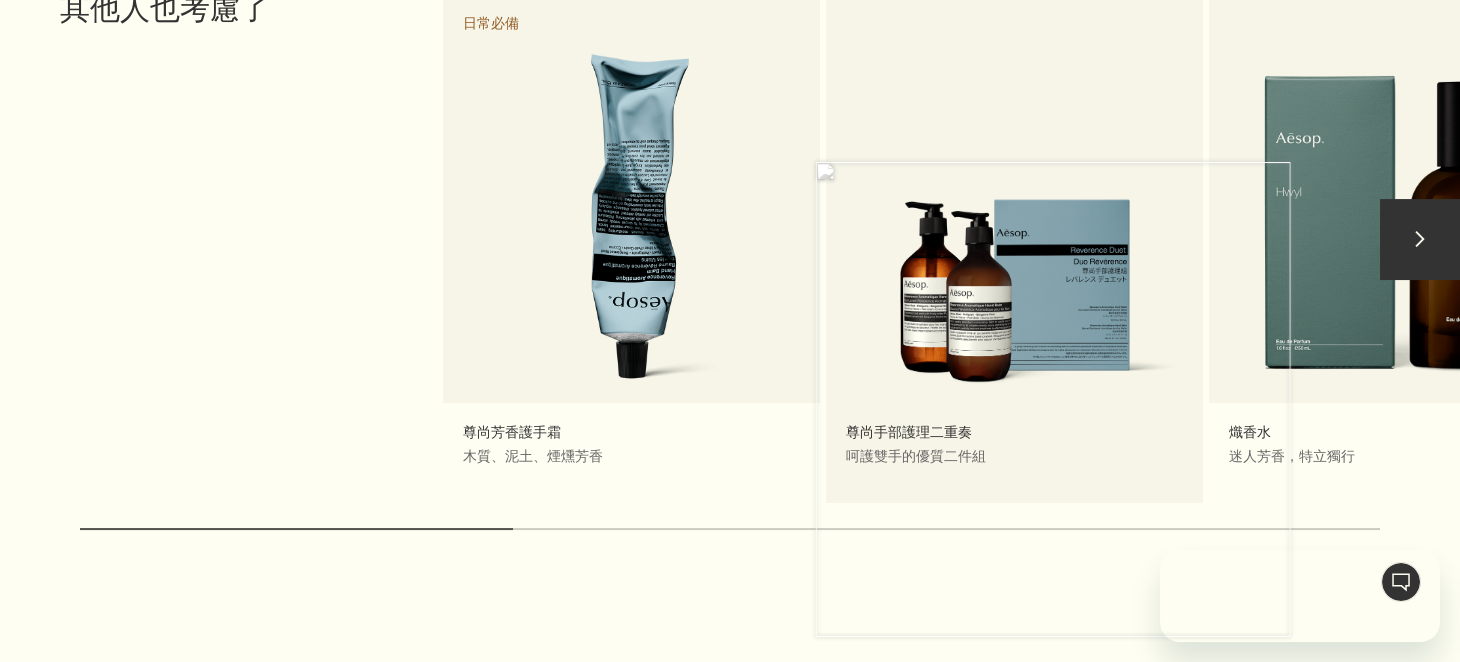 scroll, scrollTop: 0, scrollLeft: 0, axis: both 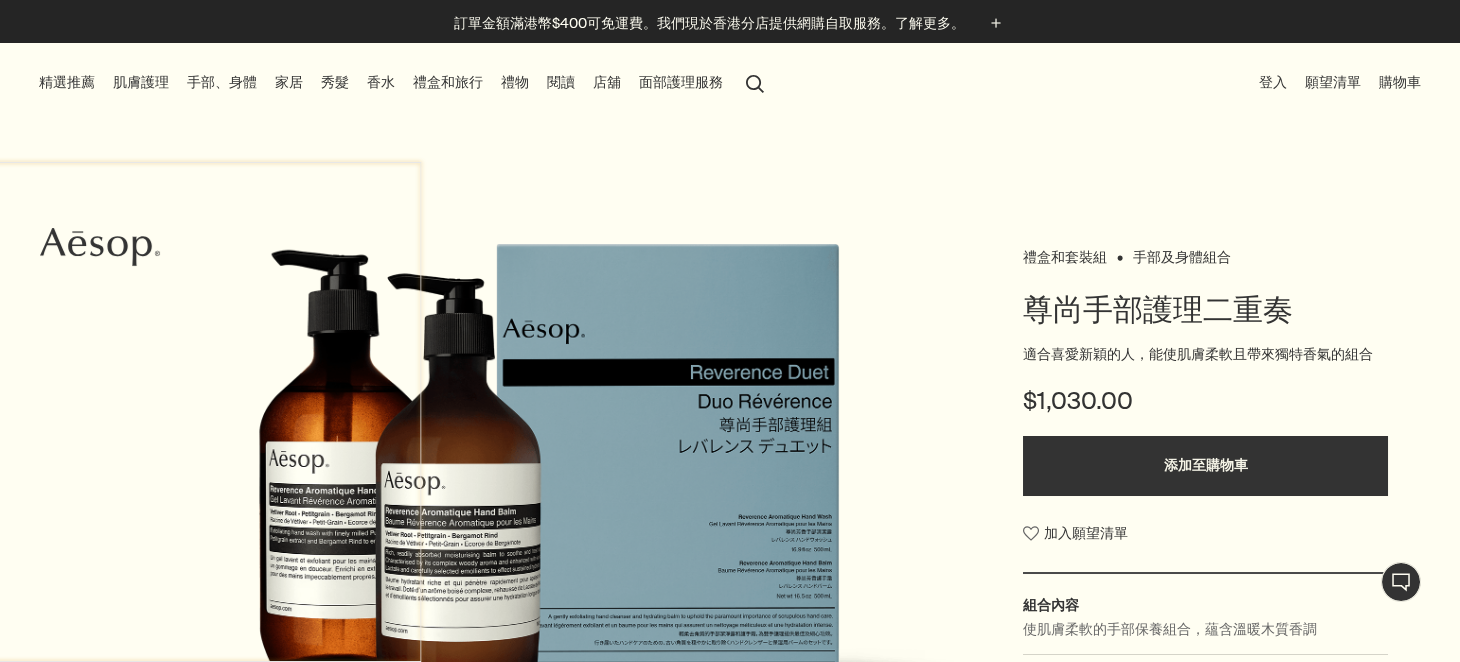 click on "精選推薦 最新配方 澄瑩亮采煥膚面膜 厄勒俄斯滋潤身體潔膚露 詠香水 經典配方 賦活芳香手部清潔露 賦活芳香護手霜 廁後點滴 天竺葵身體潔膚露 肌膚護理 探索肌膚護理   rightArrow 清潔及去角質 調理和面膜 調理液 保濕配方 眼部及唇部護理 刮鬍 防曬護理／SPF 面部護理組合 探索全部肌膚護理 肌膚類型／困擾 一般 乾性 油性 混合性 敏感性肌膚 成熟肌膚 季節保養 夏季 冬季 最新配方 澄瑩亮采煥膚面膜 澄瑩二重奏 純淨無瑕調理液 了解您的肌膚   rightArrow 詳細探索 手部、身體 探索 手部、身體   rightArrow 手部清潔及護手霜 香皂 身體清潔及去角質 身體乳霜及精油 口腔護理及體香配方 探索全部手部、身體 日常必備 腋下身體噴霧 滾珠式草本腋下體香劑 賦活芳香手部乾洗噴霧 全新「厄勒俄斯滋潤身體潔膚露」   rightArrow 沐於身，舞於境 家居 探索 家居   rightArrow 線香" at bounding box center [730, 83] 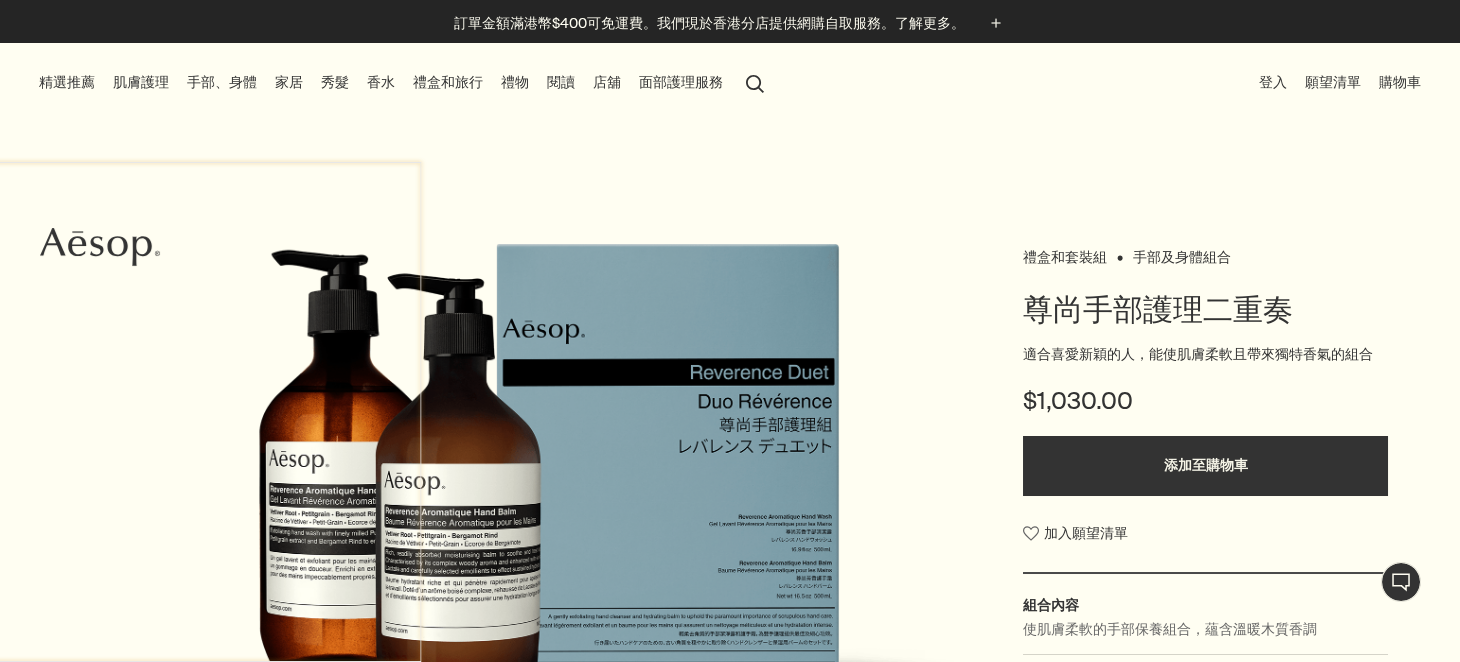 click on "精選推薦 最新配方 澄瑩亮采煥膚面膜 厄勒俄斯滋潤身體潔膚露 詠香水 經典配方 賦活芳香手部清潔露 賦活芳香護手霜 廁後點滴 天竺葵身體潔膚露 肌膚護理 探索肌膚護理   rightArrow 清潔及去角質 調理和面膜 調理液 保濕配方 眼部及唇部護理 刮鬍 防曬護理／SPF 面部護理組合 探索全部肌膚護理 肌膚類型／困擾 一般 乾性 油性 混合性 敏感性肌膚 成熟肌膚 季節保養 夏季 冬季 最新配方 澄瑩亮采煥膚面膜 澄瑩二重奏 純淨無瑕調理液 了解您的肌膚   rightArrow 詳細探索 手部、身體 探索 手部、身體   rightArrow 手部清潔及護手霜 香皂 身體清潔及去角質 身體乳霜及精油 口腔護理及體香配方 探索全部手部、身體 日常必備 腋下身體噴霧 滾珠式草本腋下體香劑 賦活芳香手部乾洗噴霧 全新「厄勒俄斯滋潤身體潔膚露」   rightArrow 沐於身，舞於境 家居 探索 家居   rightArrow 線香" at bounding box center [730, 83] 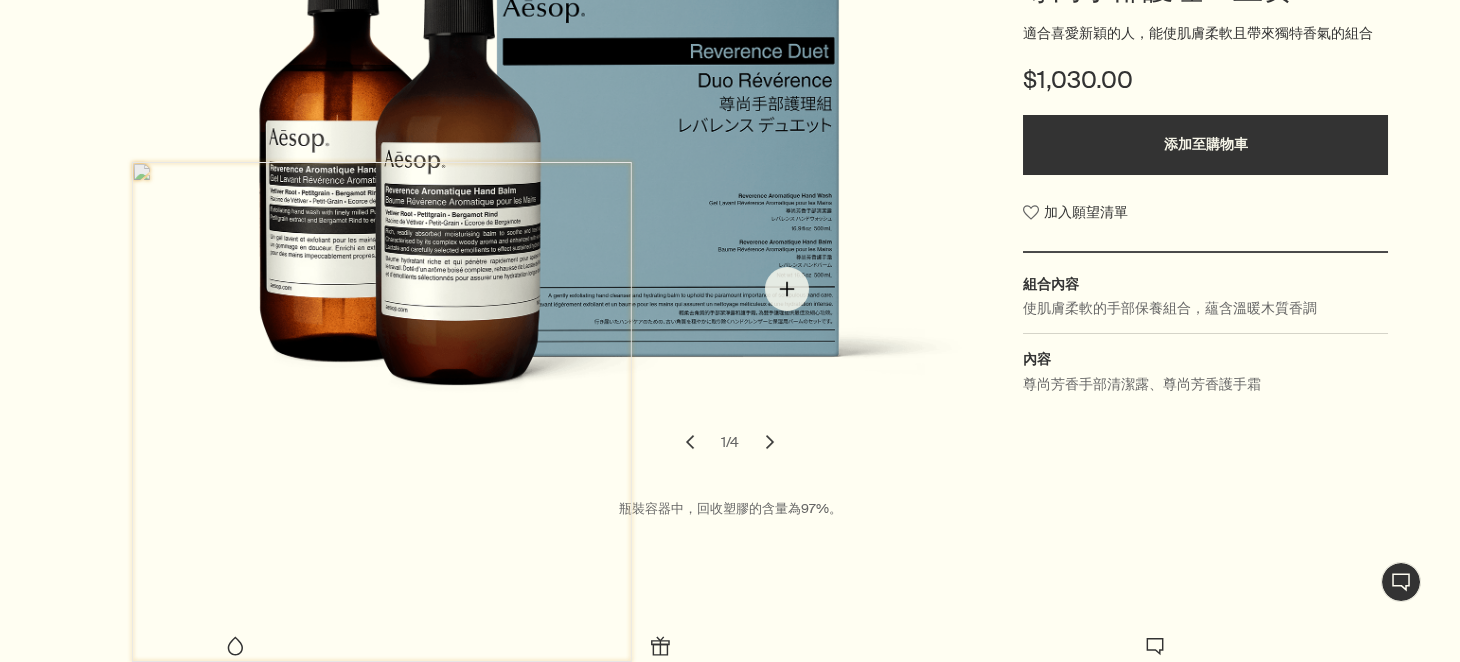 scroll, scrollTop: 99, scrollLeft: 0, axis: vertical 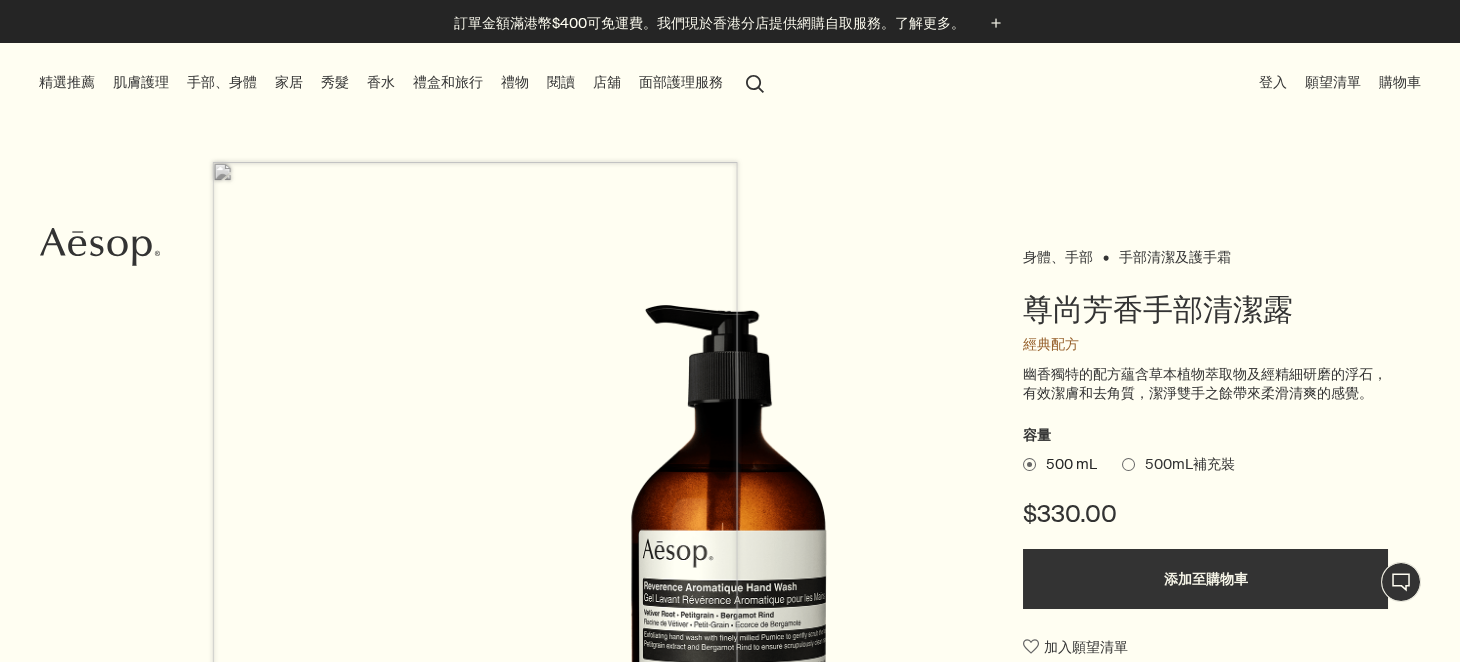 click on "精選推薦 最新配方 澄瑩亮采煥膚面膜 厄勒俄斯滋潤身體潔膚露 詠香水 經典配方 賦活芳香手部清潔露 賦活芳香護手霜 廁後點滴 天竺葵身體潔膚露 肌膚護理 探索肌膚護理   rightArrow 清潔及去角質 調理和面膜 調理液 保濕配方 眼部及唇部護理 刮鬍 防曬護理／SPF 面部護理組合 探索全部肌膚護理 肌膚類型／困擾 一般 乾性 油性 混合性 敏感性肌膚 成熟肌膚 季節保養 夏季 冬季 最新配方 澄瑩亮采煥膚面膜 澄瑩二重奏 純淨無瑕調理液 了解您的肌膚   rightArrow 詳細探索 手部、身體 探索 手部、身體   rightArrow 手部清潔及護手霜 香皂 身體清潔及去角質 身體乳霜及精油 口腔護理及體香配方 探索全部手部、身體 日常必備 腋下身體噴霧 滾珠式草本腋下體香劑 賦活芳香手部乾洗噴霧 全新「厄勒俄斯滋潤身體潔膚露」   rightArrow 沐於身，舞於境 家居 探索 家居   rightArrow 線香" at bounding box center [730, 83] 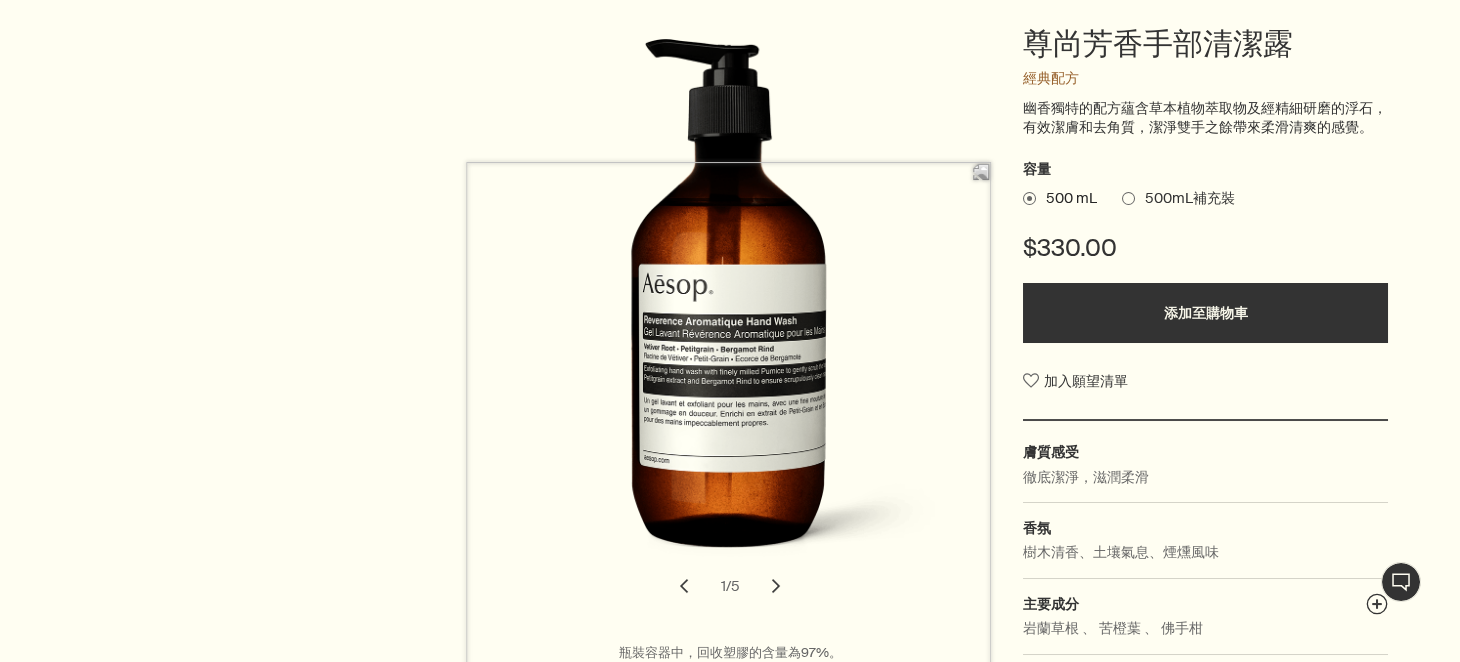 scroll, scrollTop: 300, scrollLeft: 0, axis: vertical 